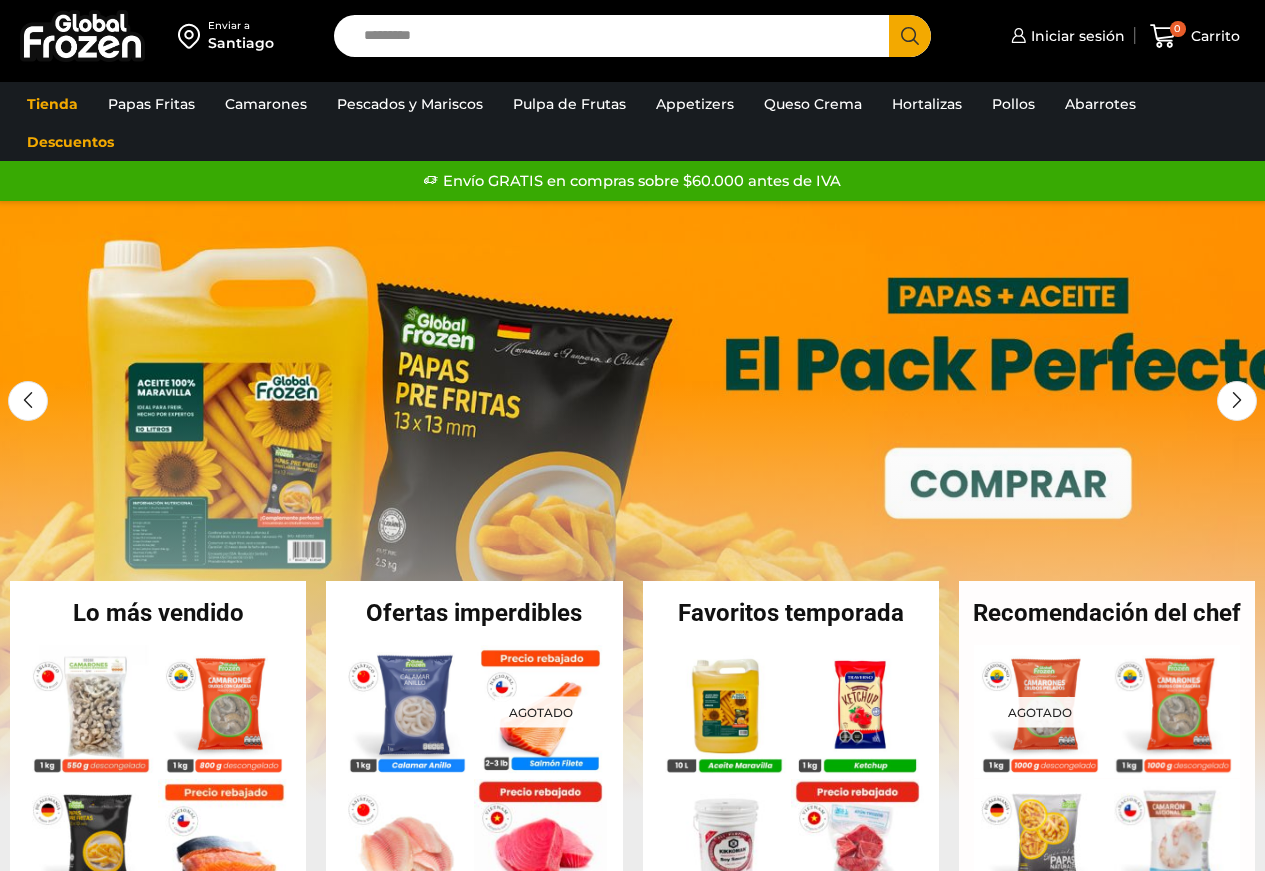 scroll, scrollTop: 0, scrollLeft: 0, axis: both 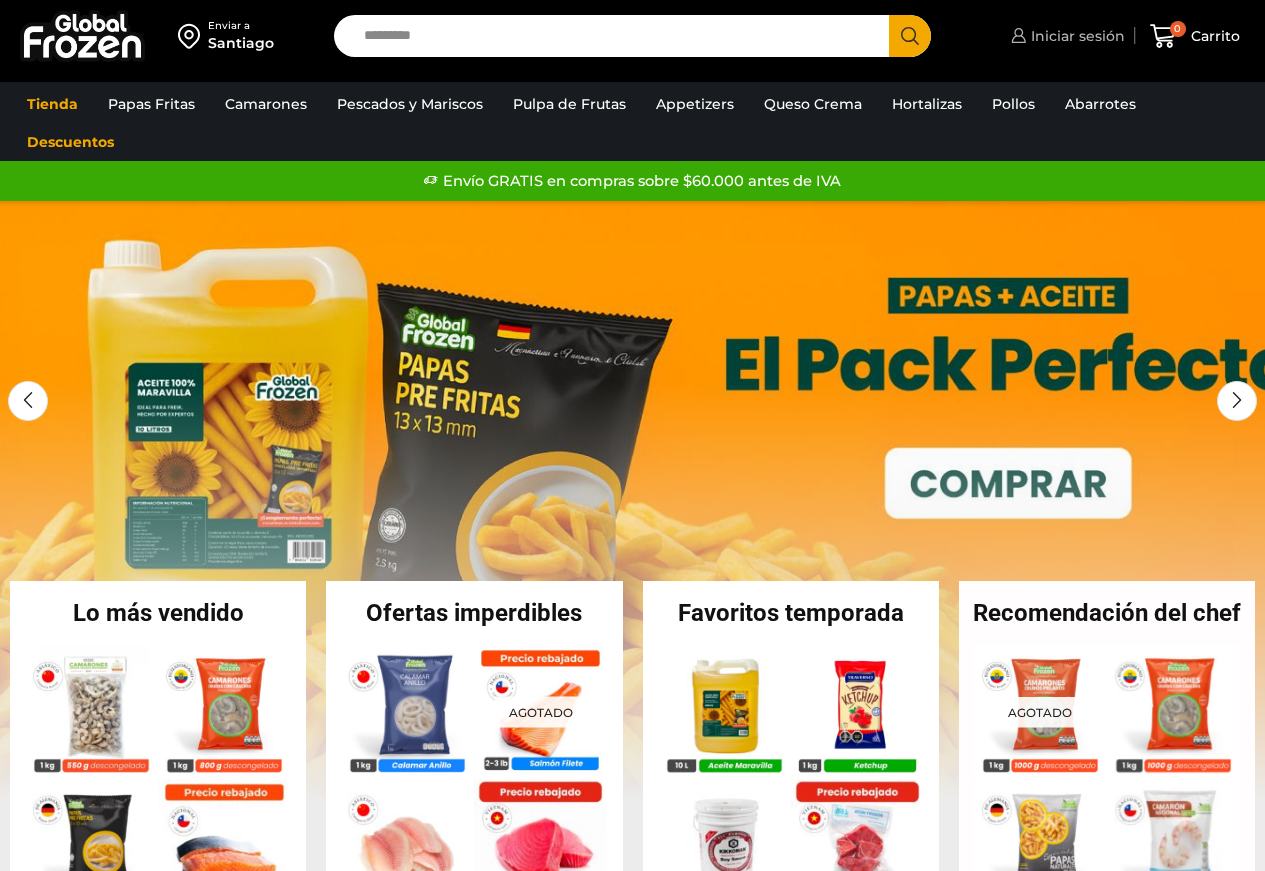 click on "Iniciar sesión" at bounding box center (1075, 36) 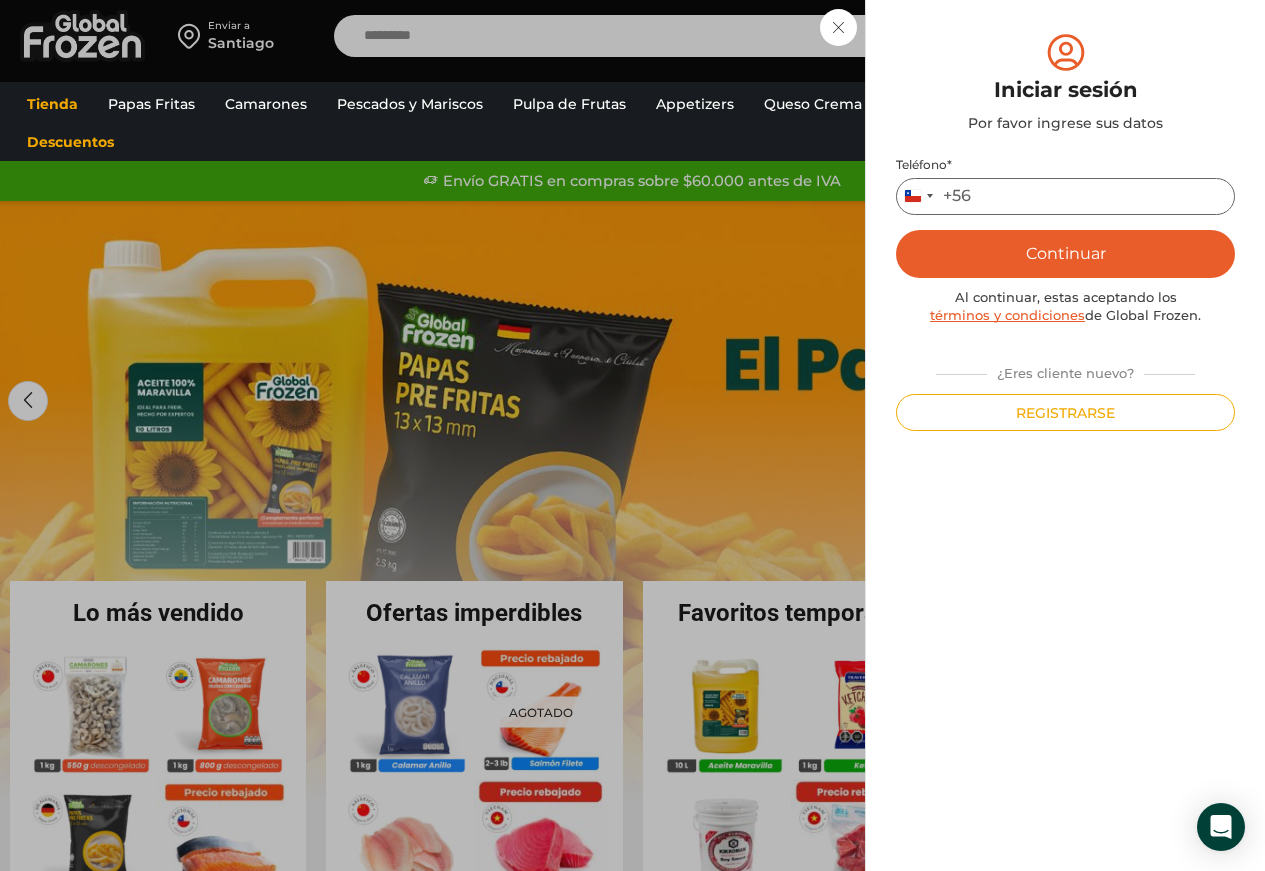click on "Teléfono
*" at bounding box center (1065, 196) 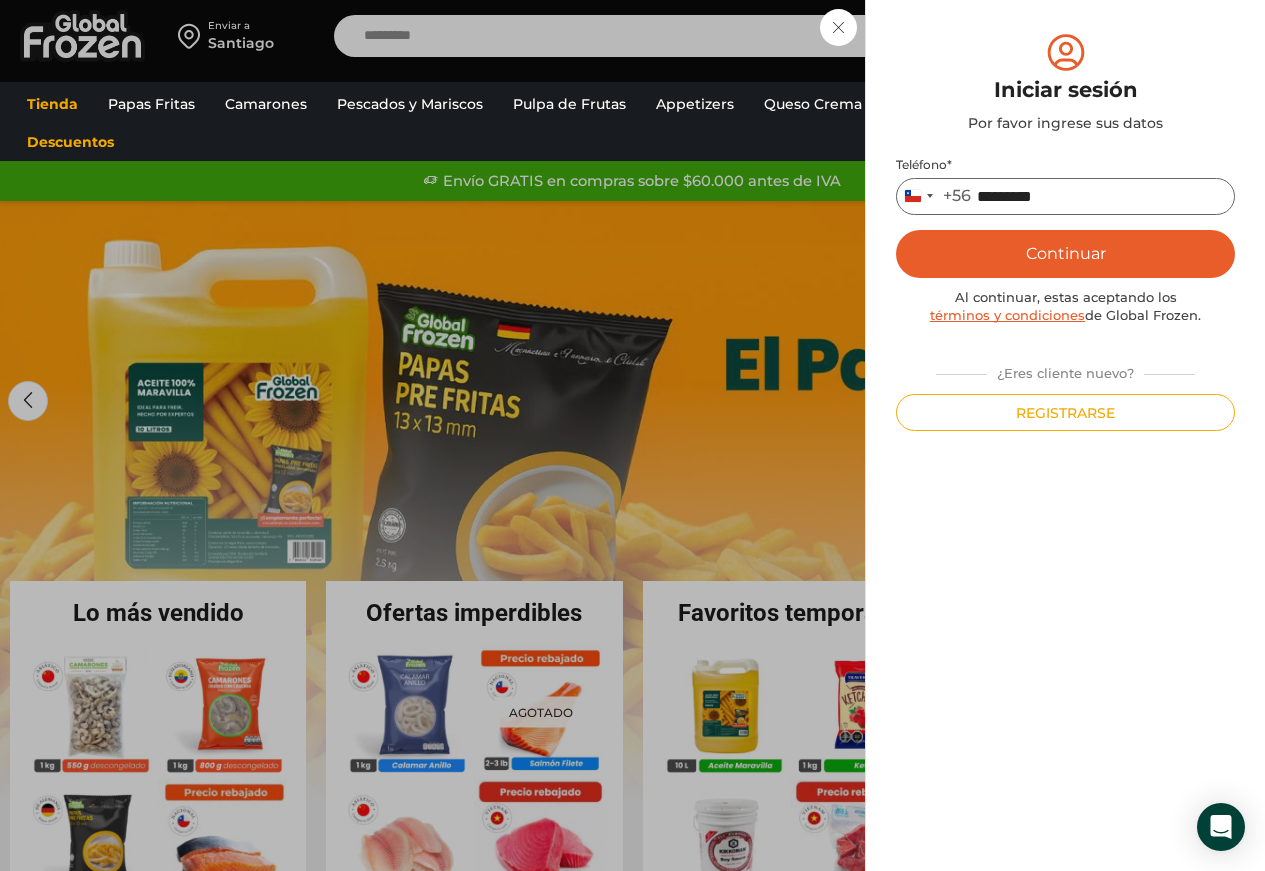 click on "*********" at bounding box center (1065, 196) 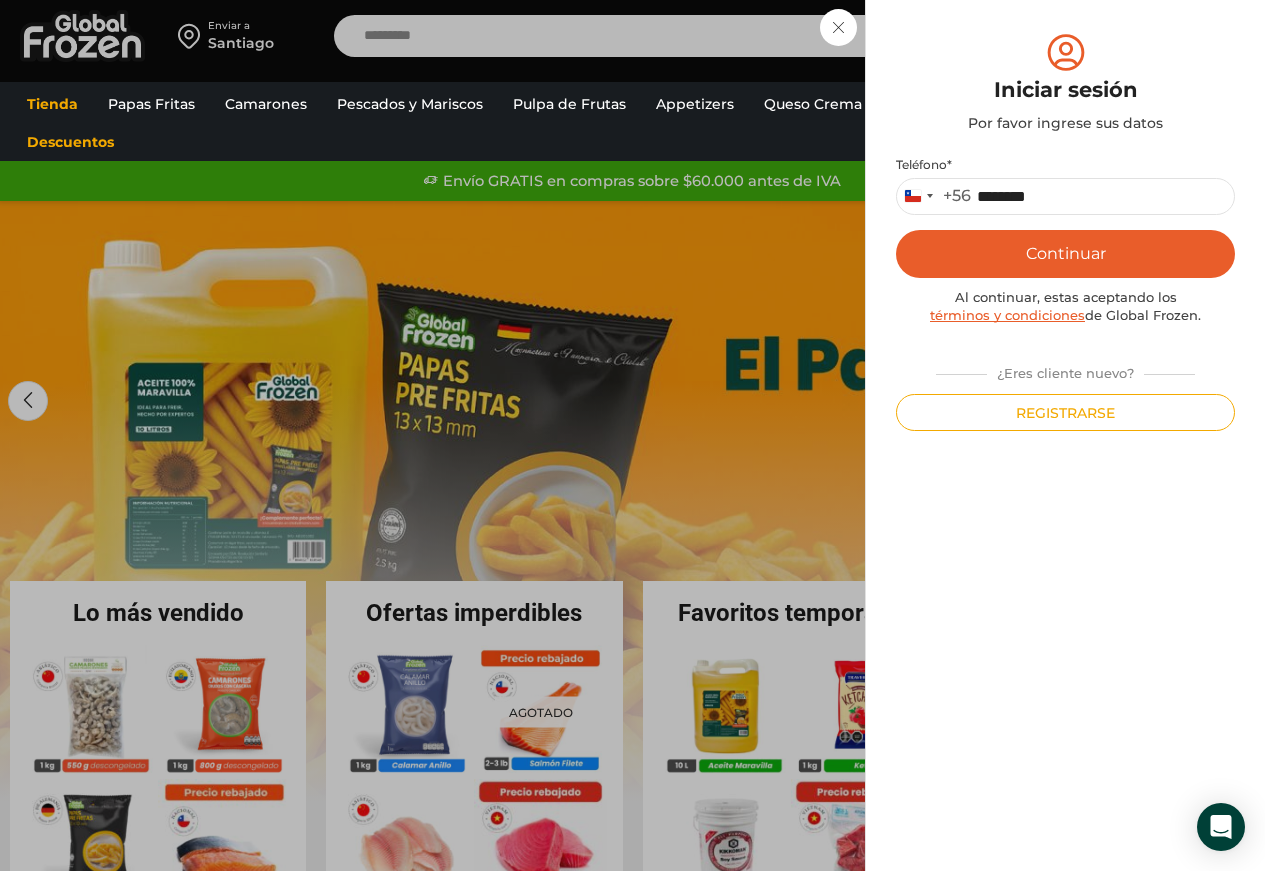 click on "Continuar" at bounding box center [1065, 254] 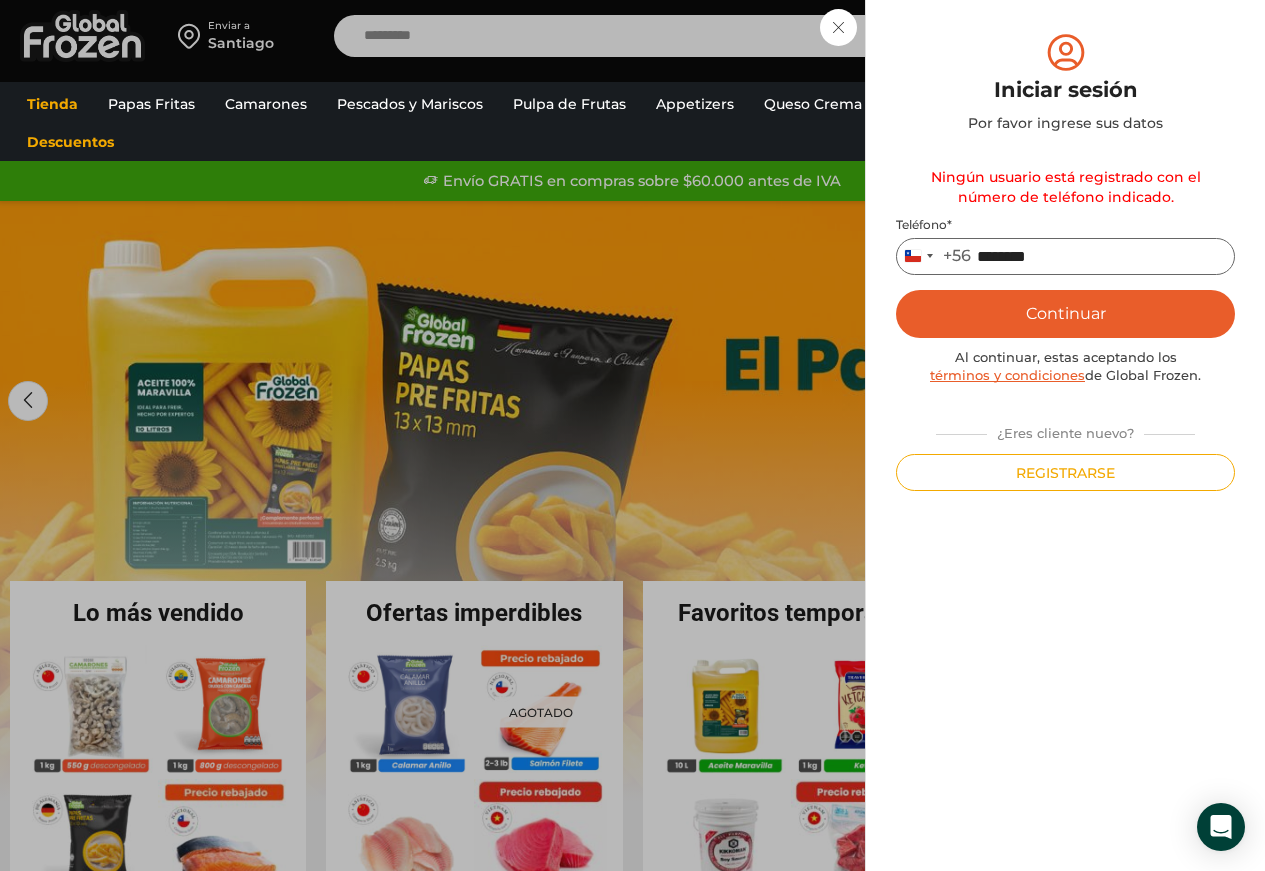 click on "********" at bounding box center (1065, 256) 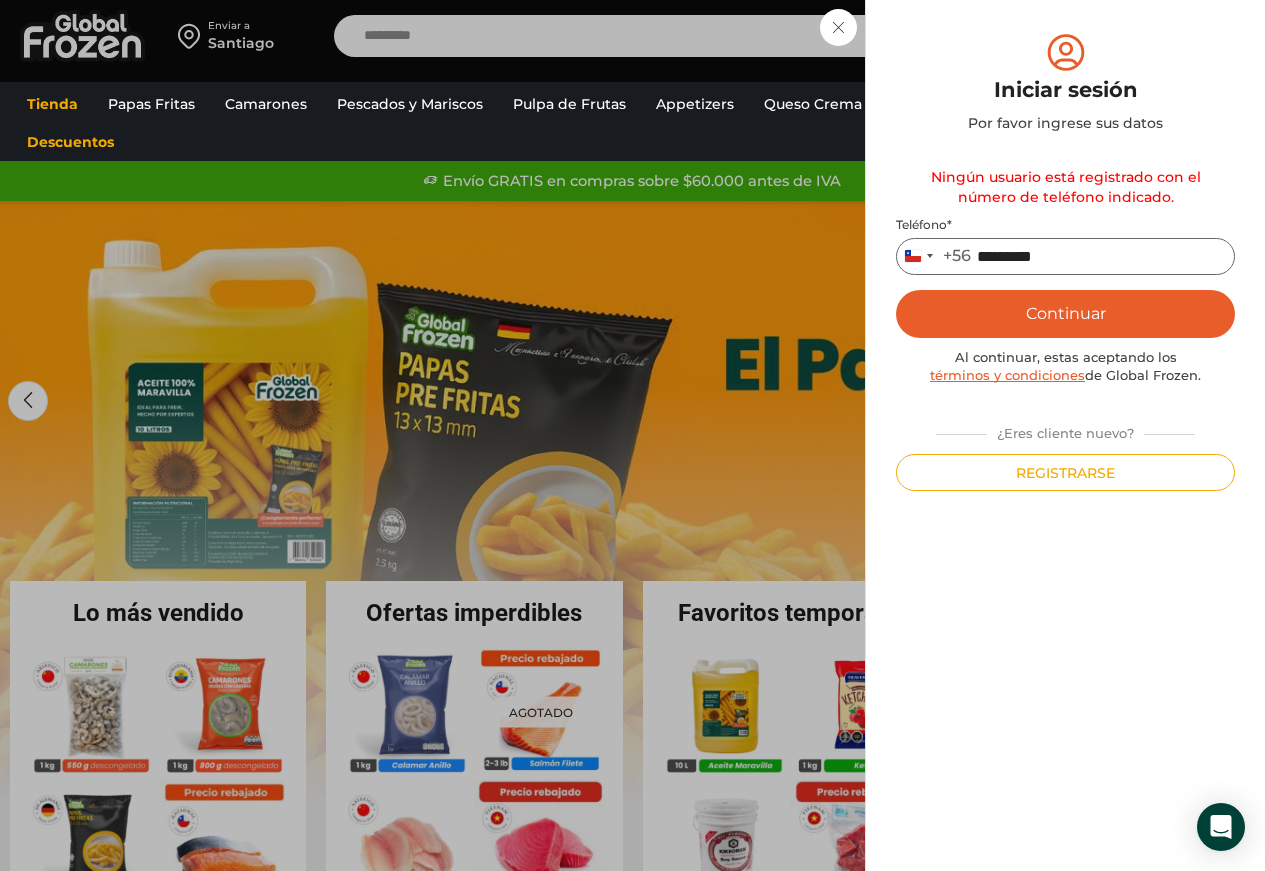 type on "*********" 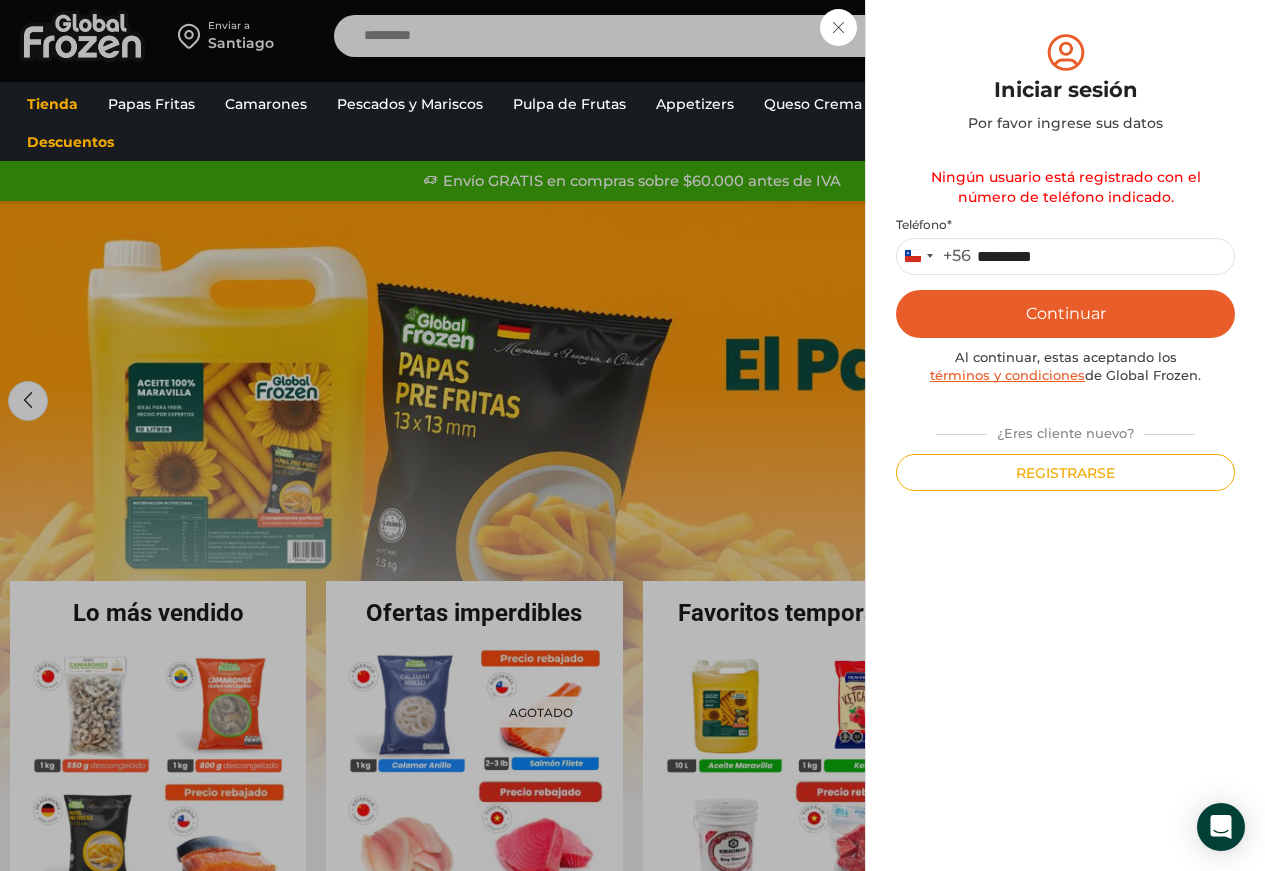 click on "Continuar" at bounding box center [1065, 314] 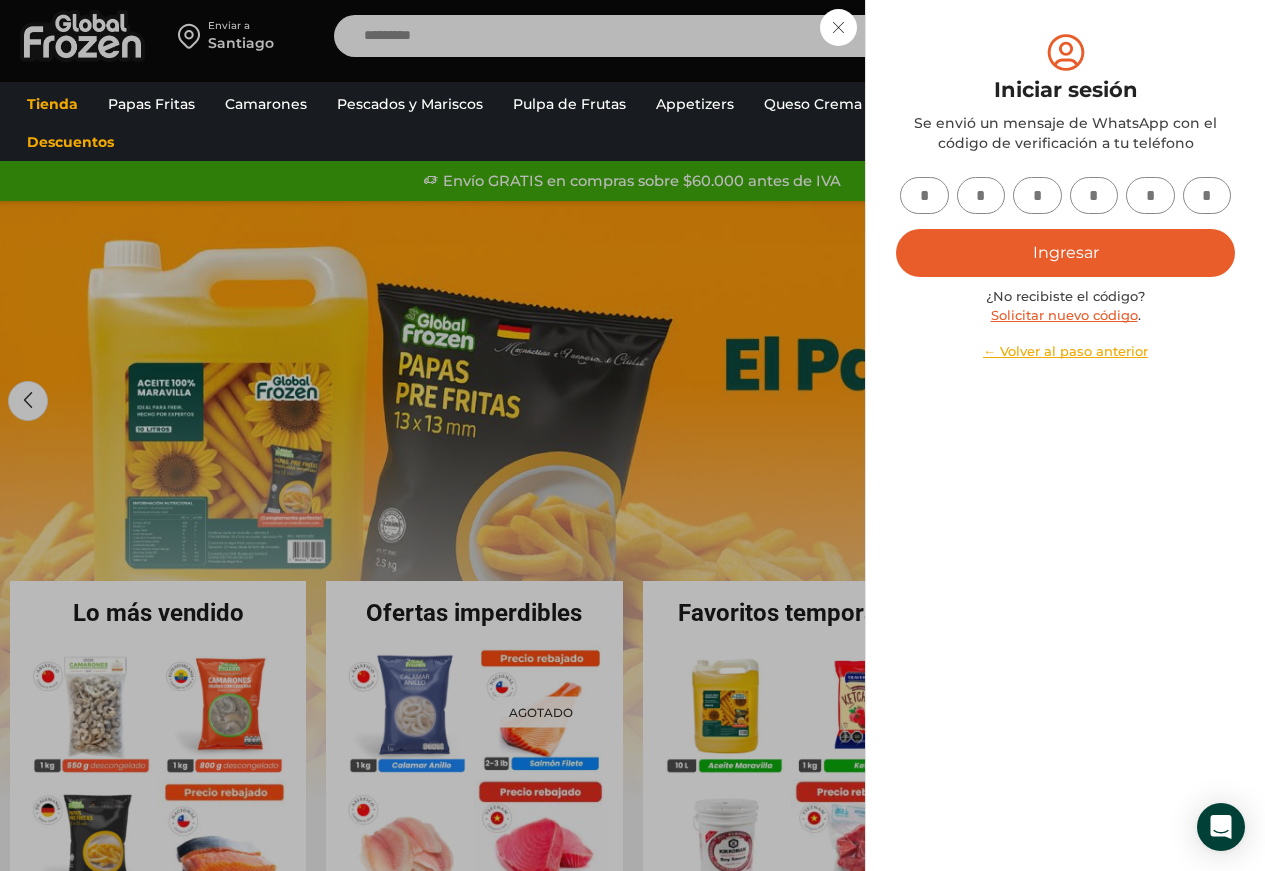 click at bounding box center (924, 195) 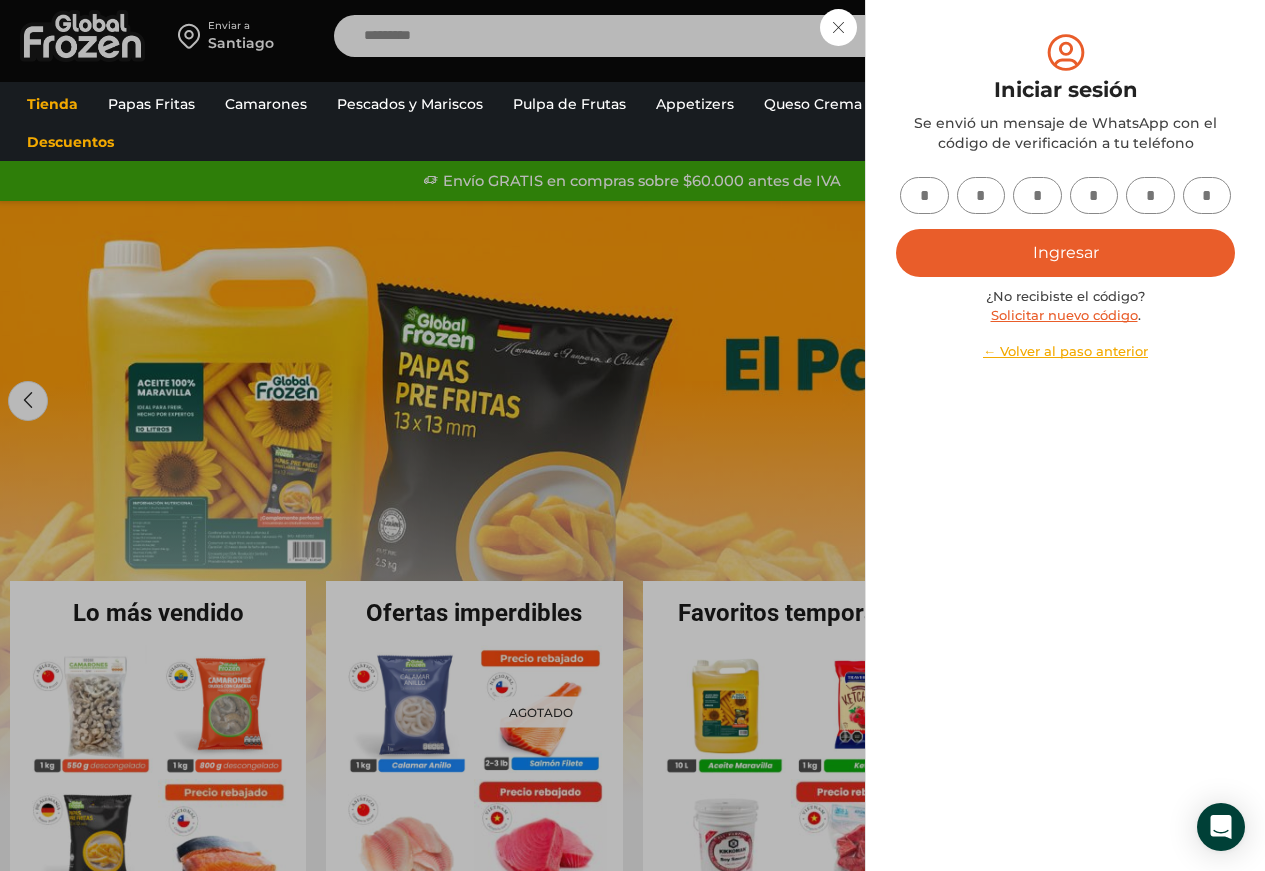 type on "*" 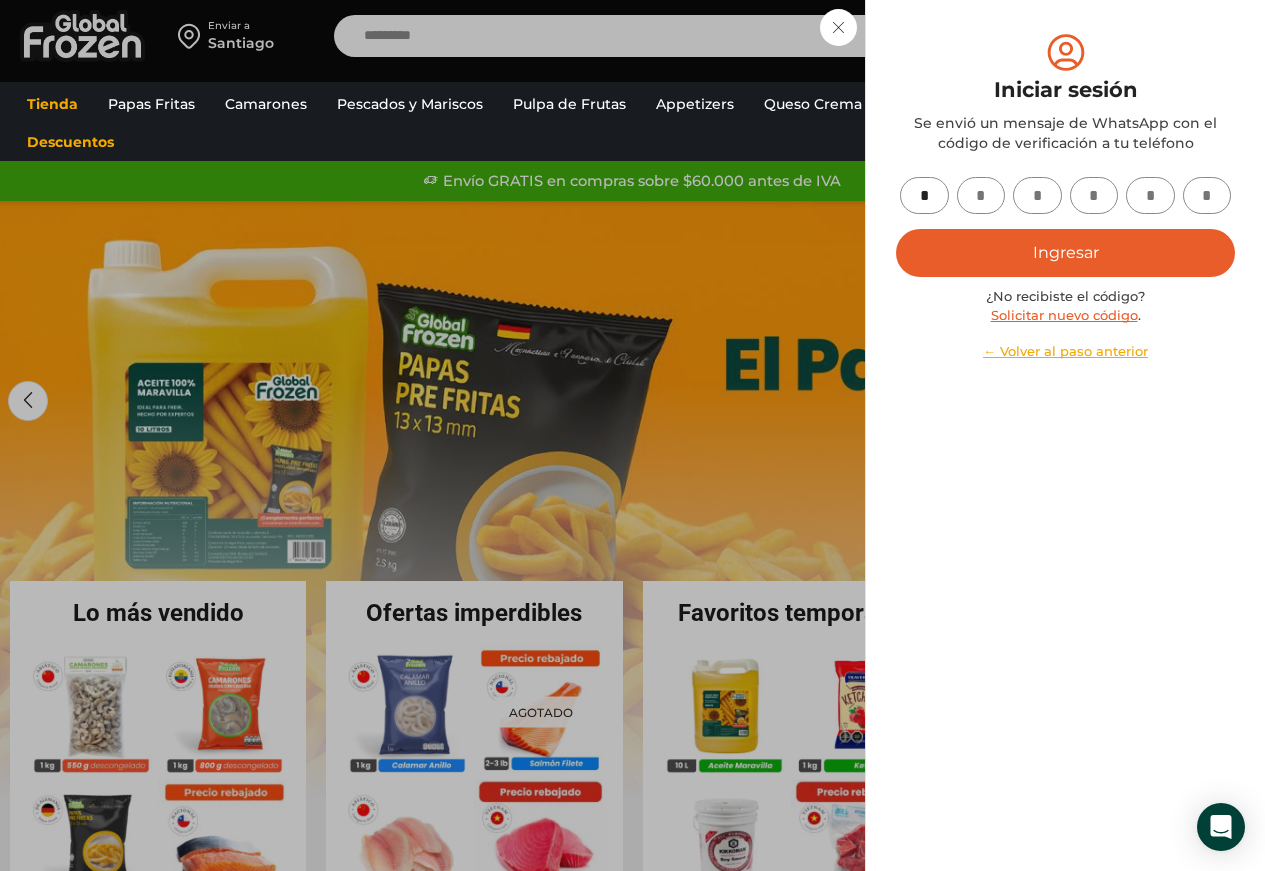 type on "*" 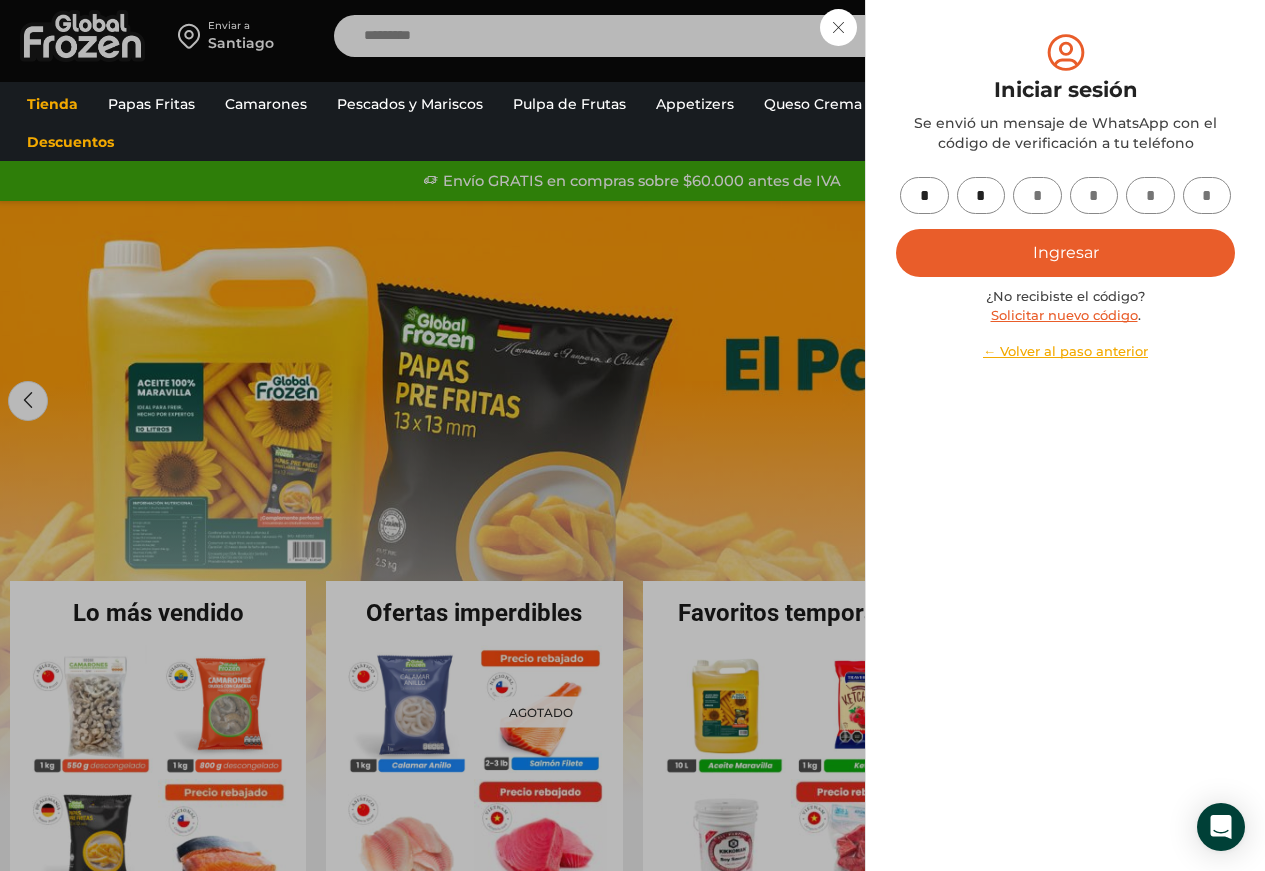 type on "*" 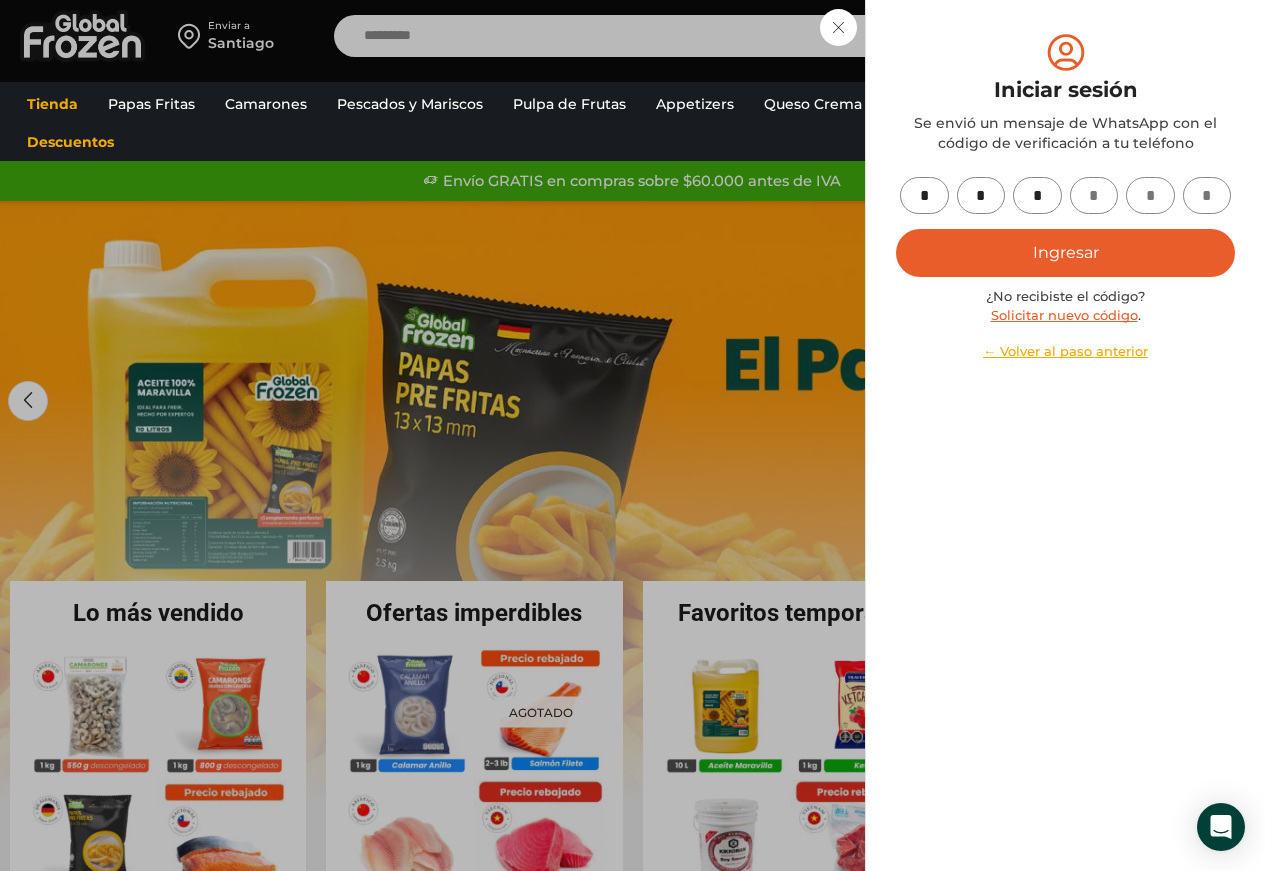 type on "*" 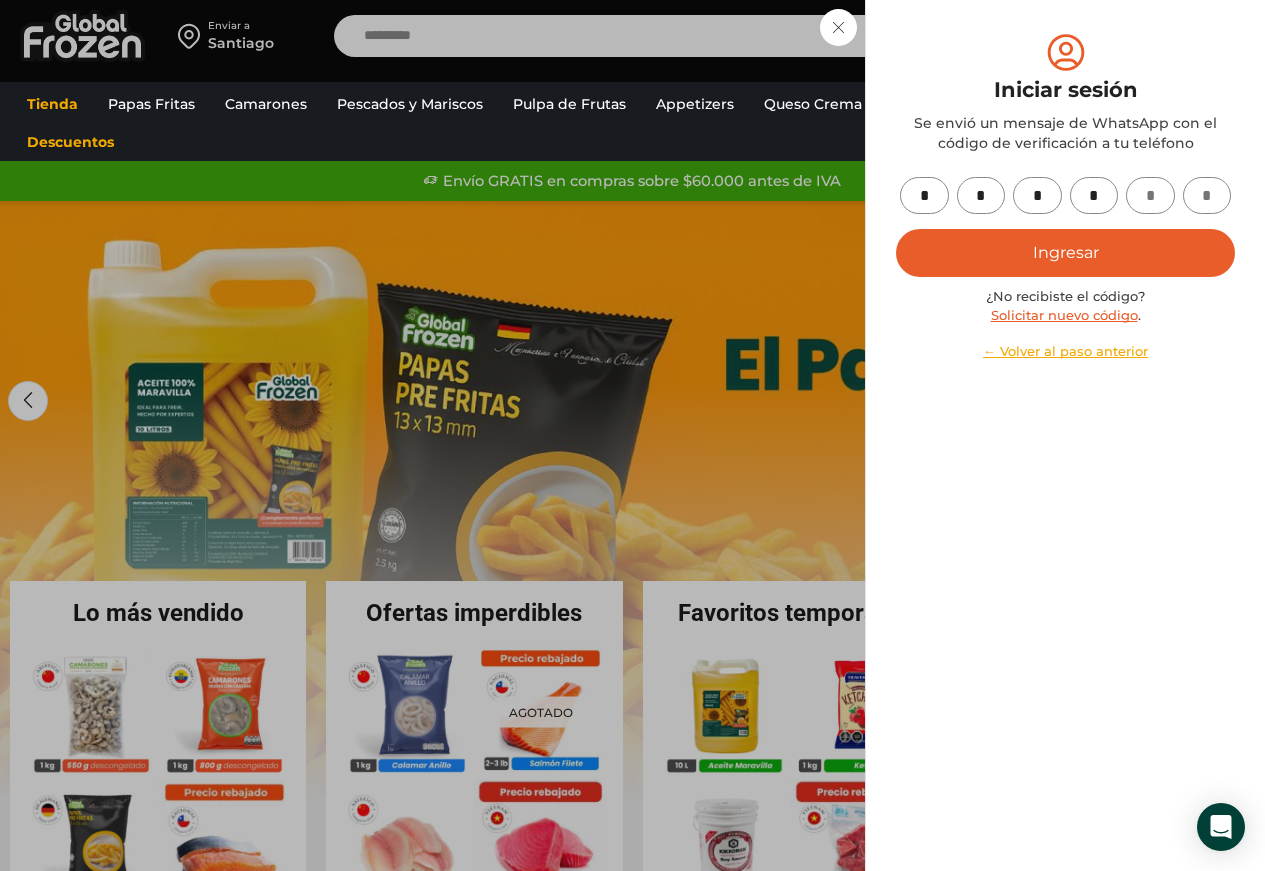 type on "*" 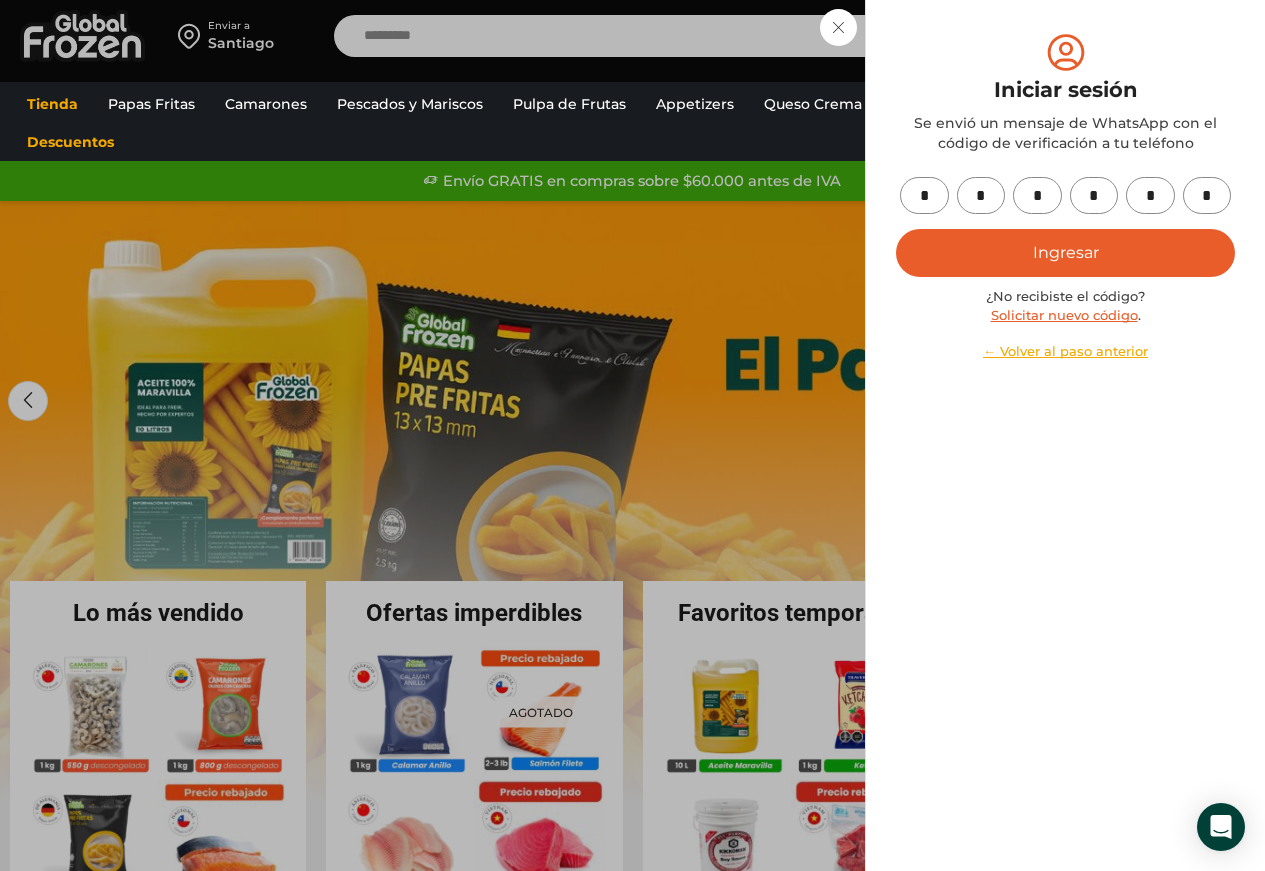 type on "*" 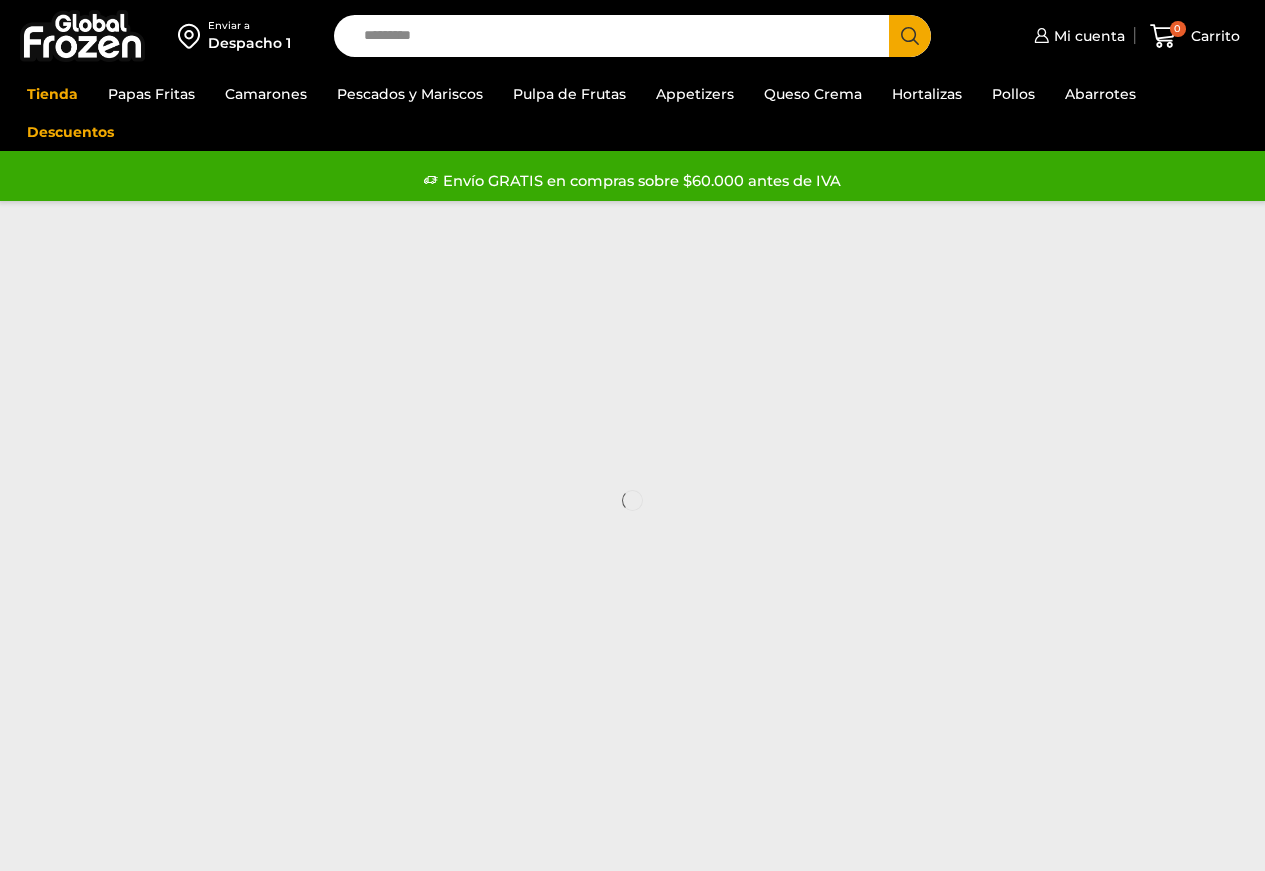 scroll, scrollTop: 0, scrollLeft: 0, axis: both 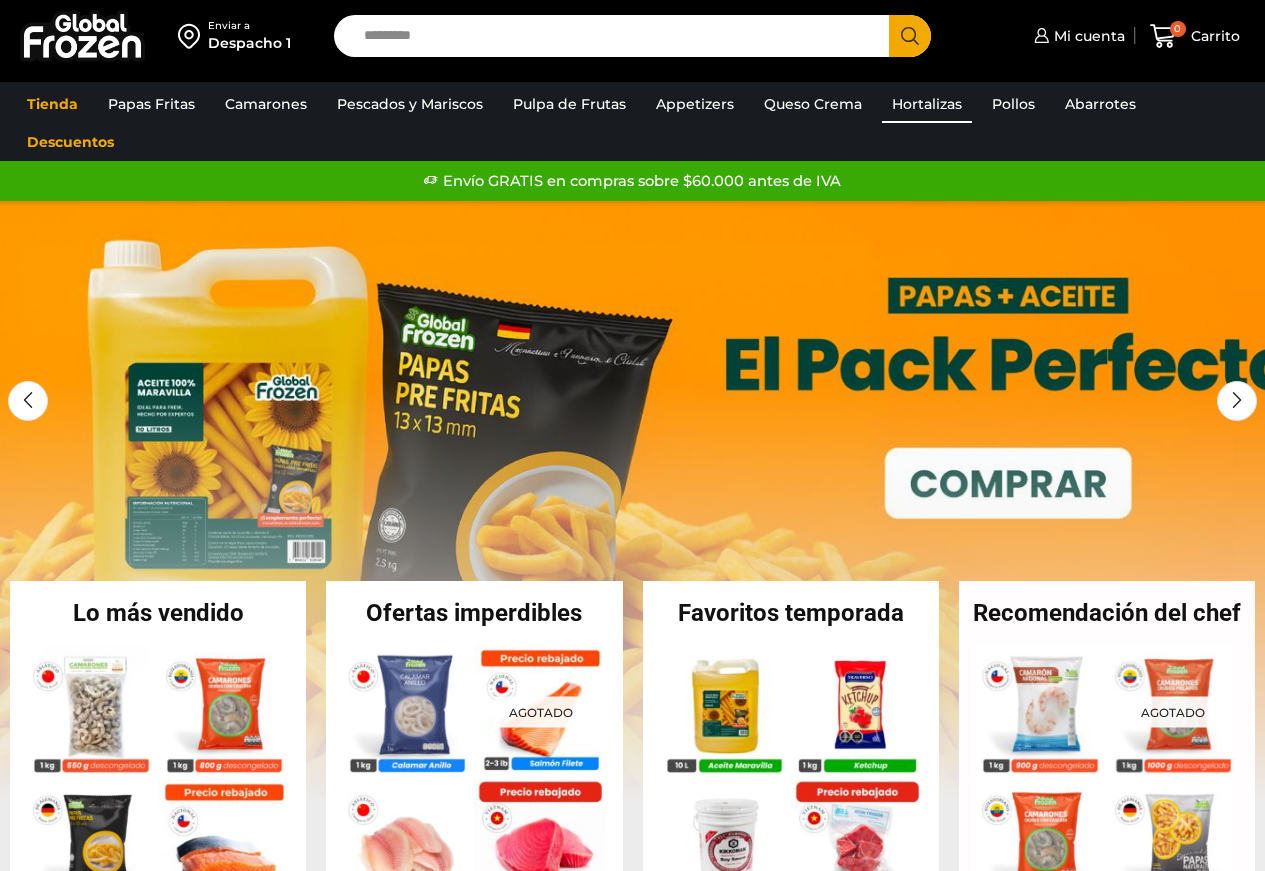 click on "Hortalizas" at bounding box center [927, 104] 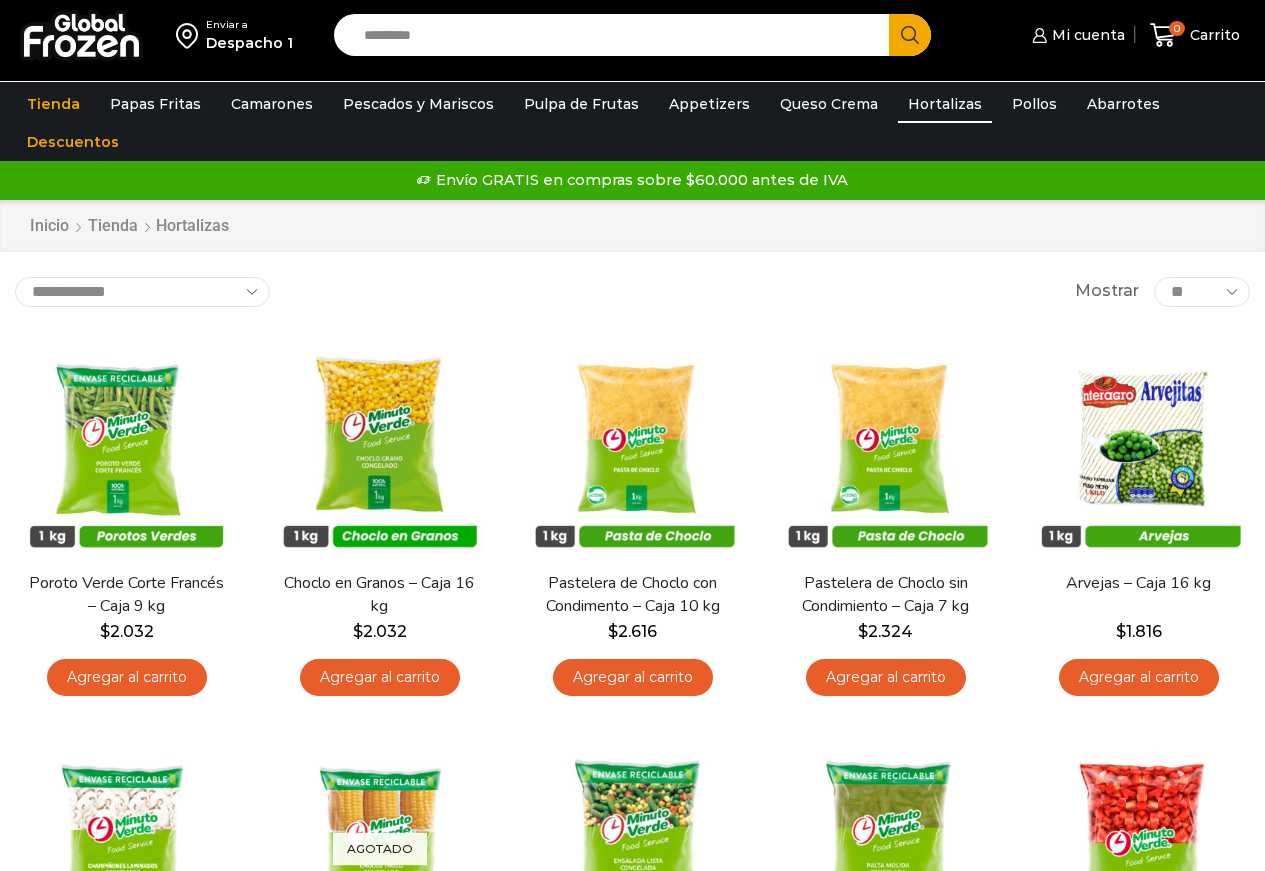 scroll, scrollTop: 0, scrollLeft: 0, axis: both 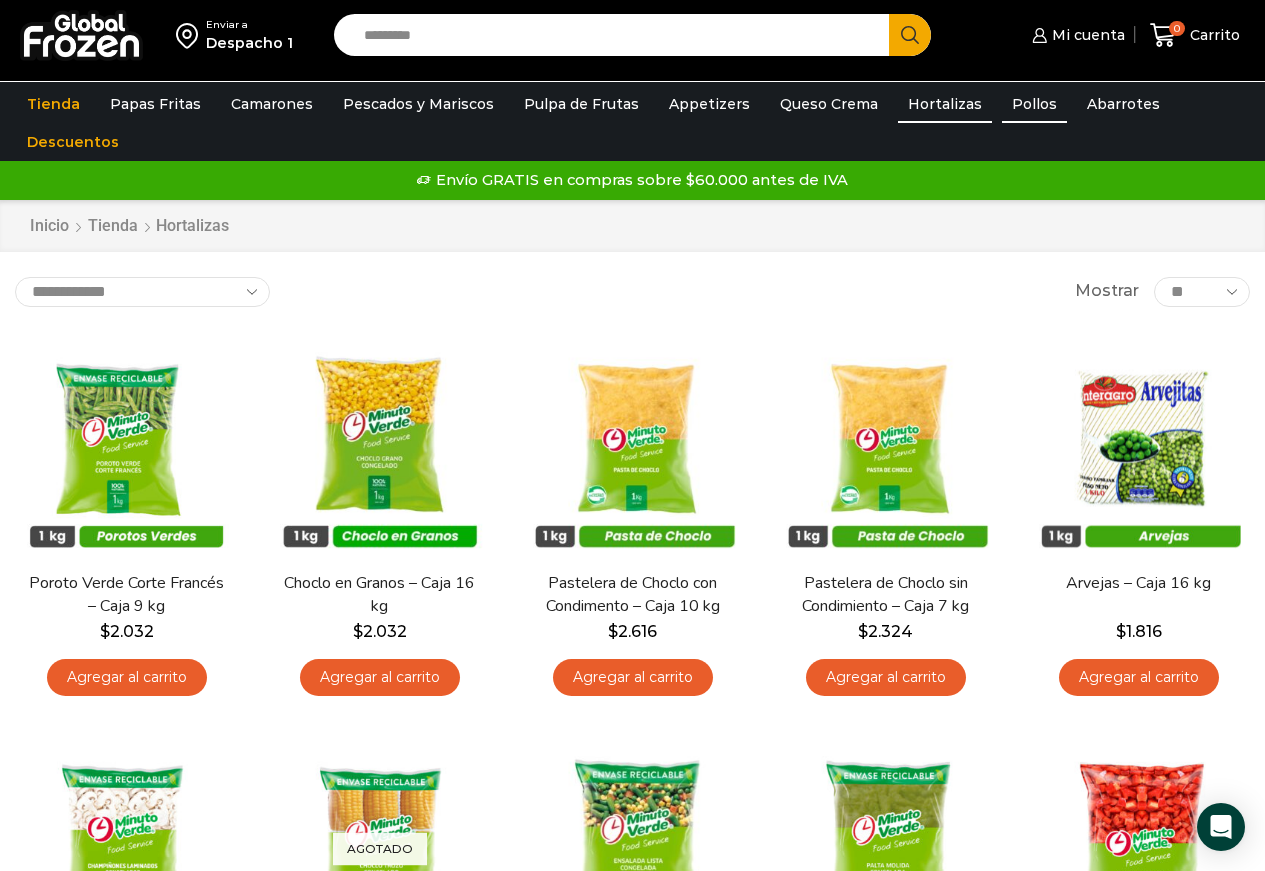 click on "Pollos" at bounding box center [1034, 104] 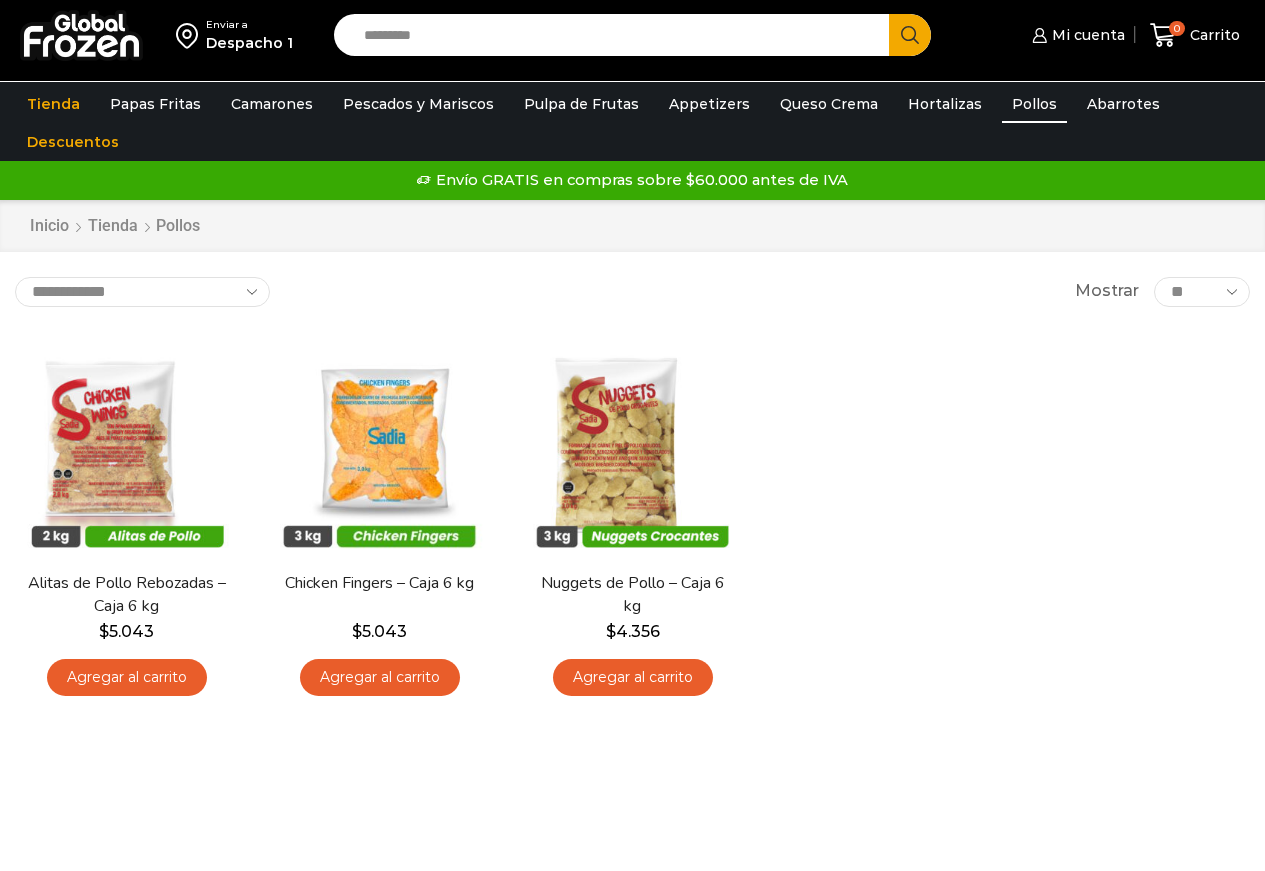 scroll, scrollTop: 0, scrollLeft: 0, axis: both 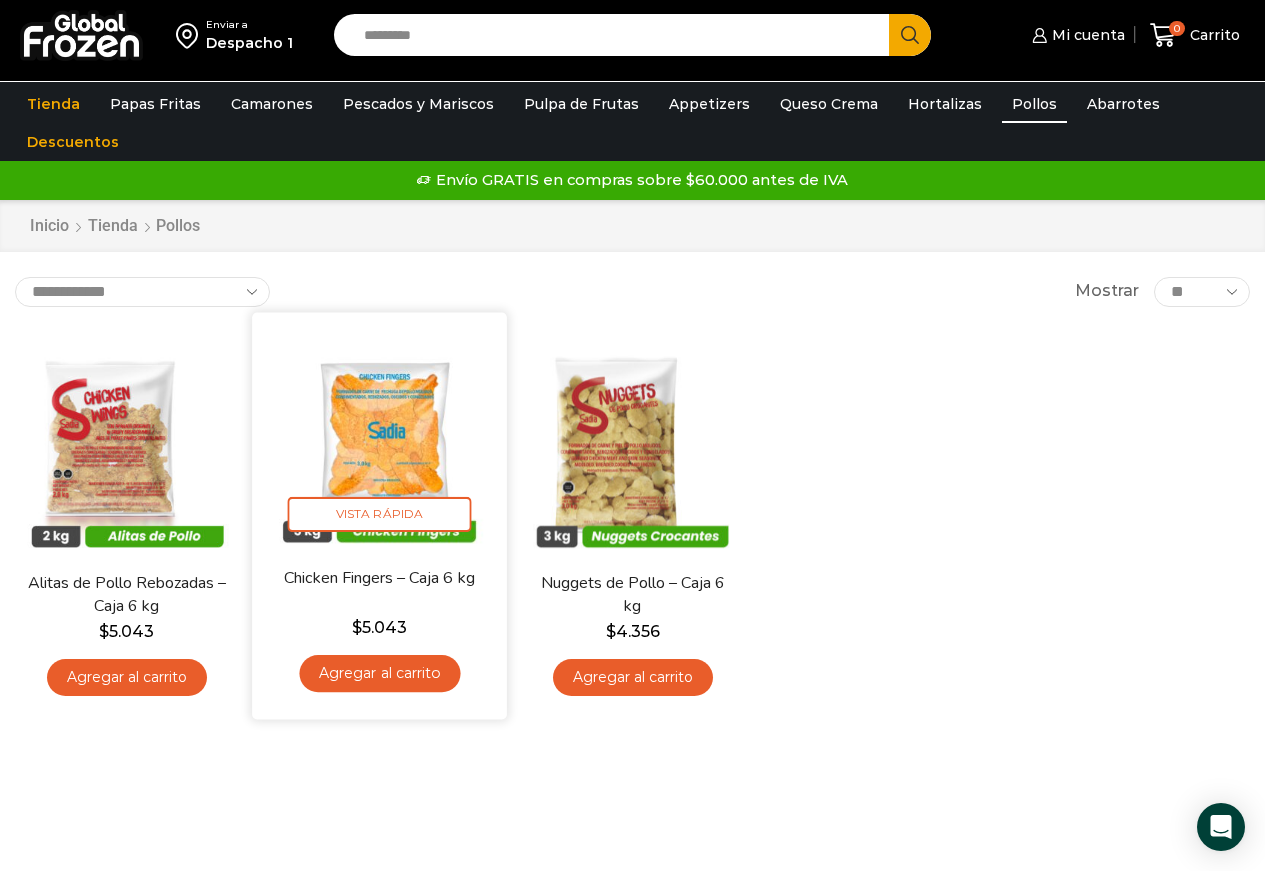 click at bounding box center (379, 439) 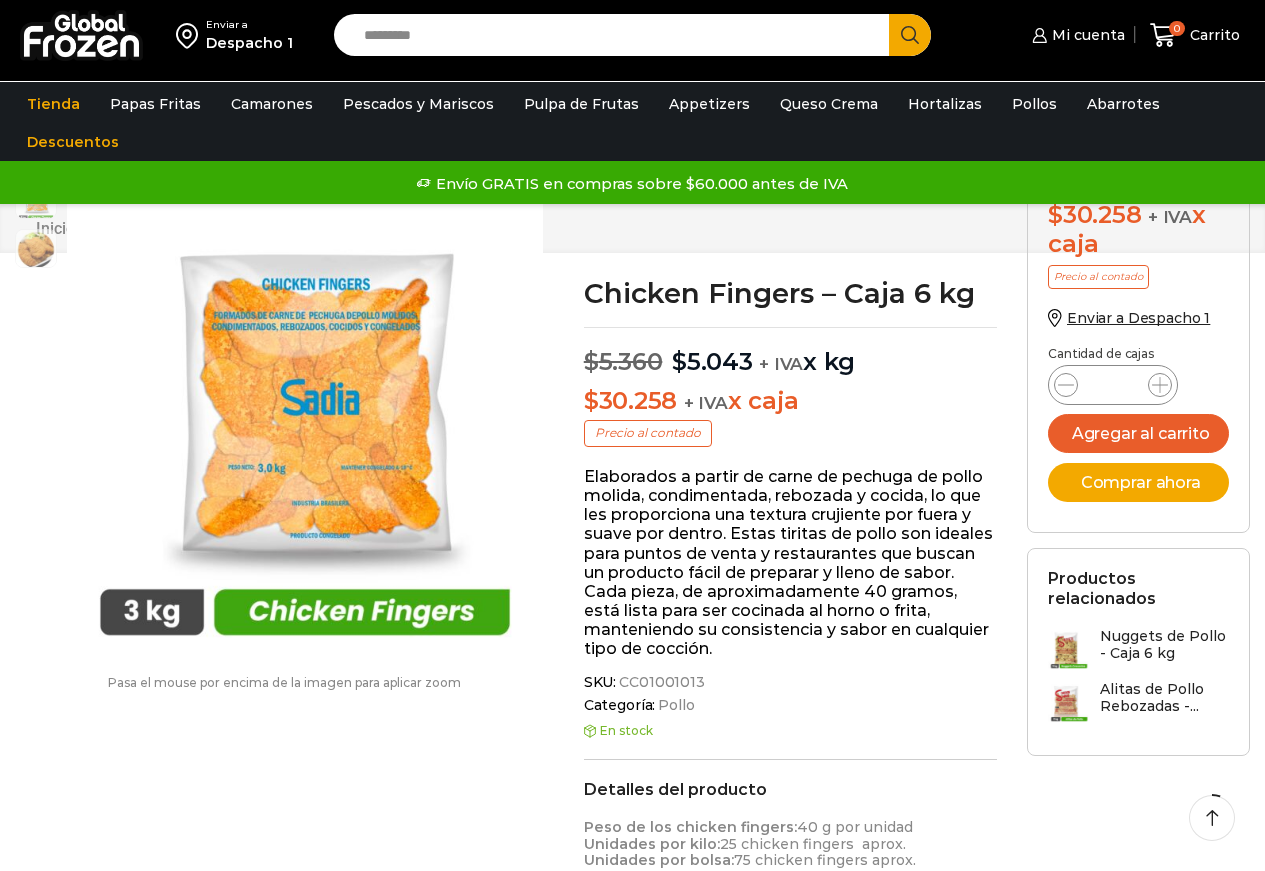 scroll, scrollTop: 301, scrollLeft: 0, axis: vertical 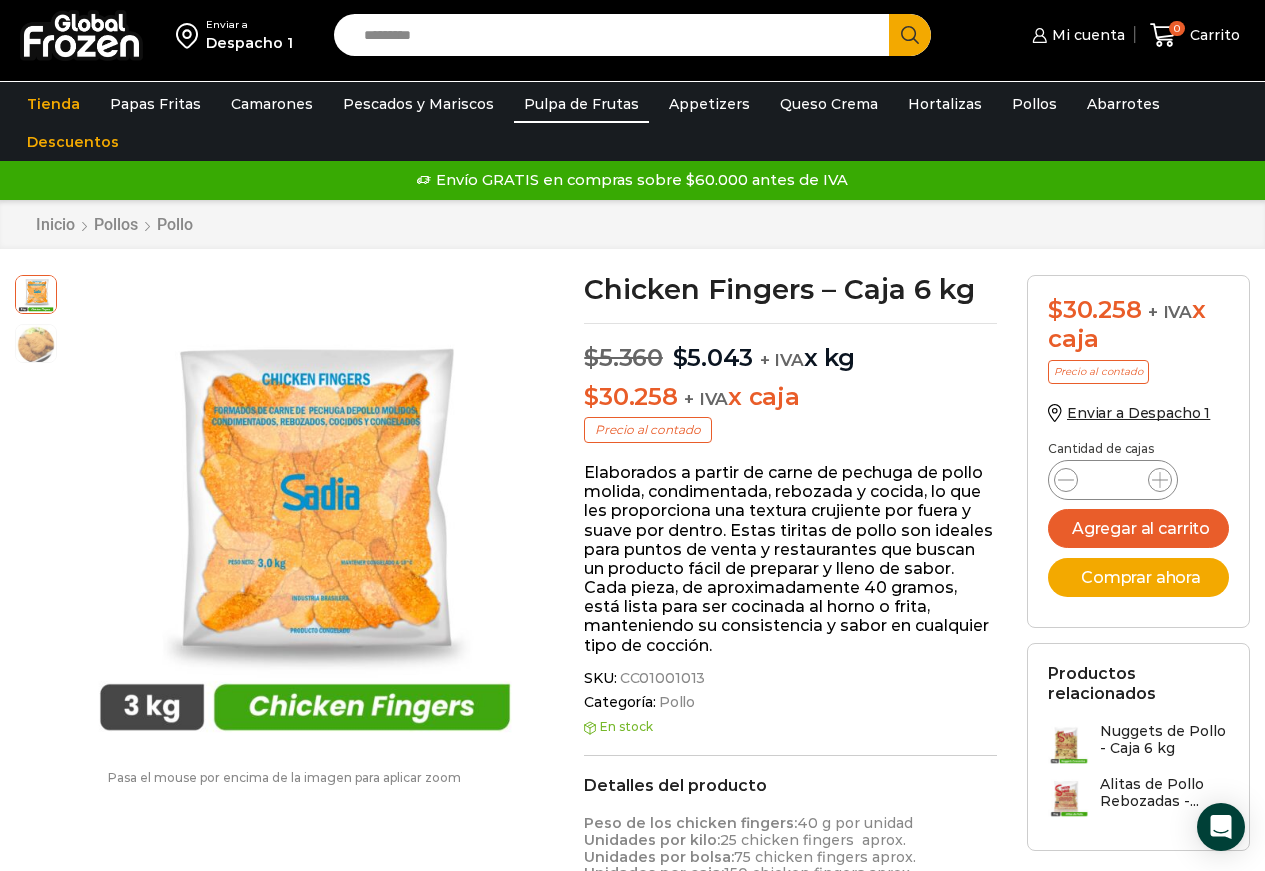 click on "Pulpa de Frutas" at bounding box center [581, 104] 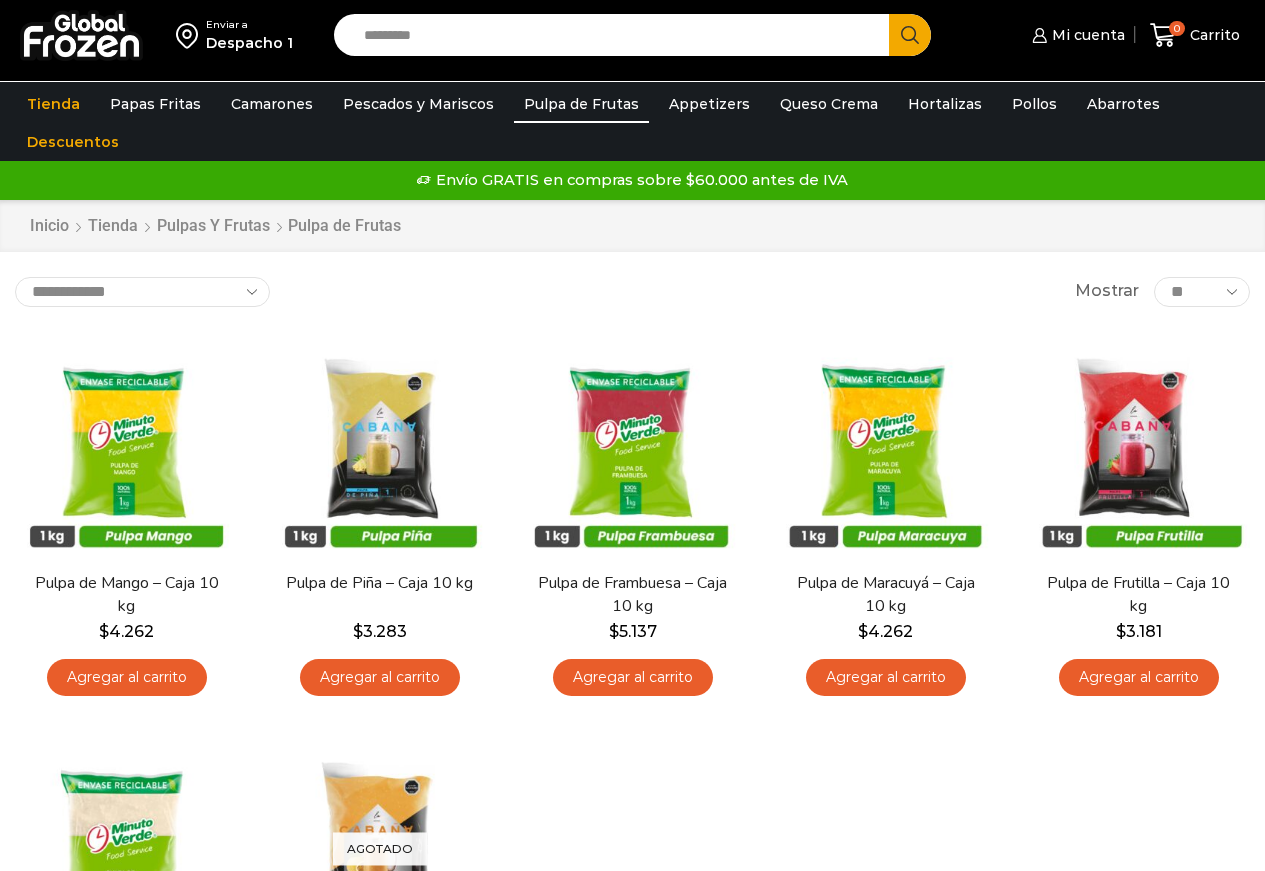 scroll, scrollTop: 0, scrollLeft: 0, axis: both 